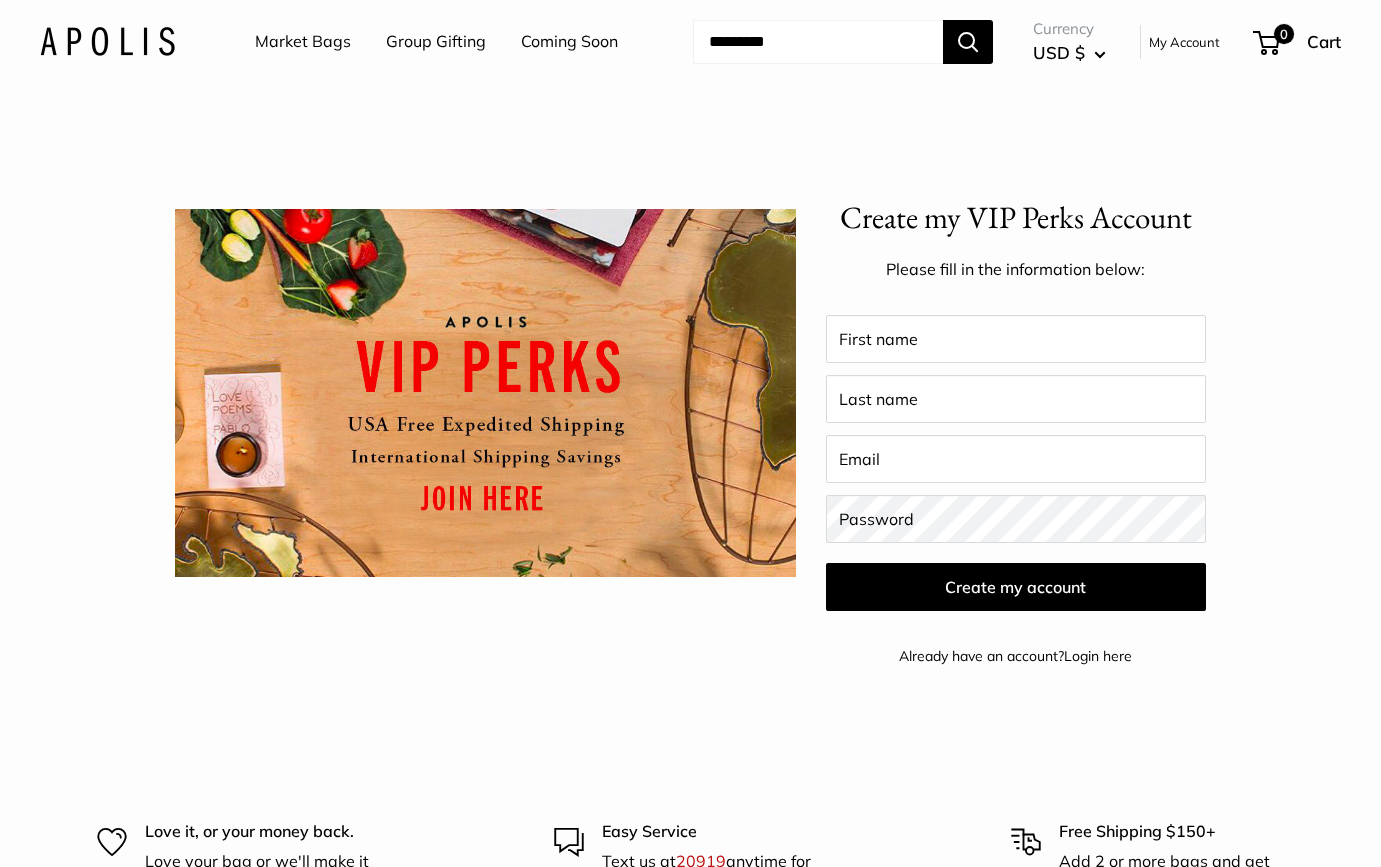 scroll, scrollTop: 0, scrollLeft: 0, axis: both 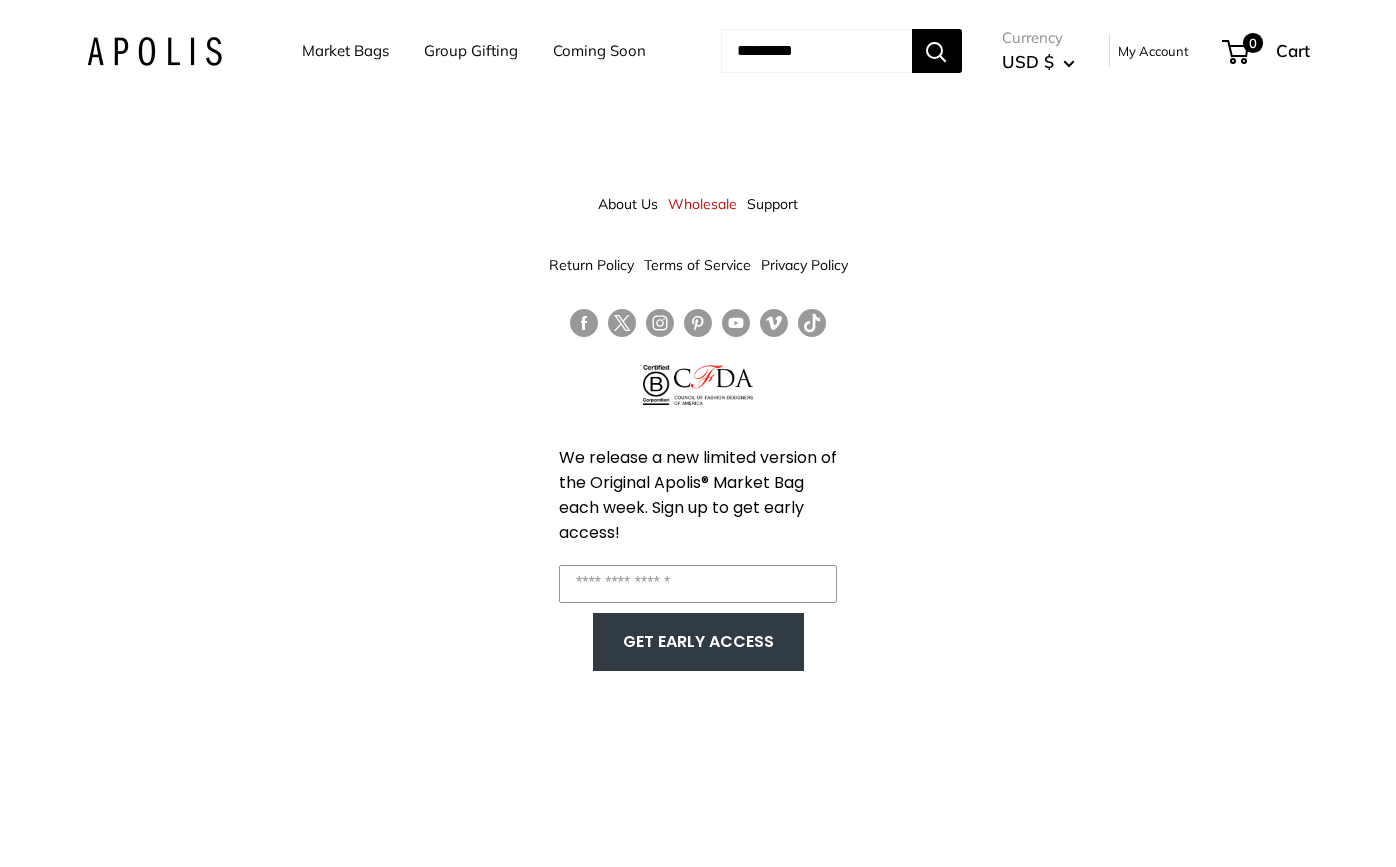 click on "Market Bags" at bounding box center (345, 51) 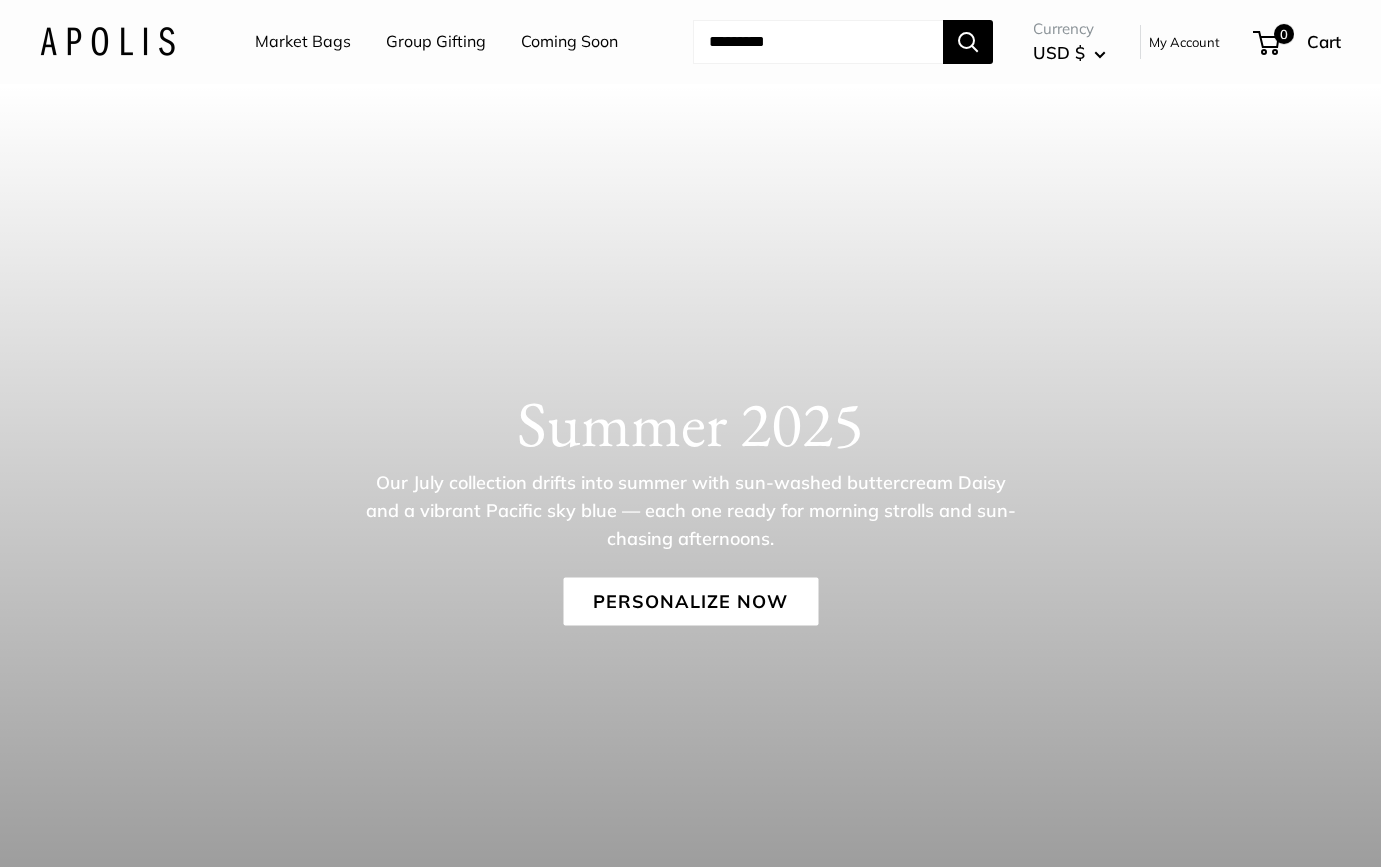 scroll, scrollTop: 0, scrollLeft: 0, axis: both 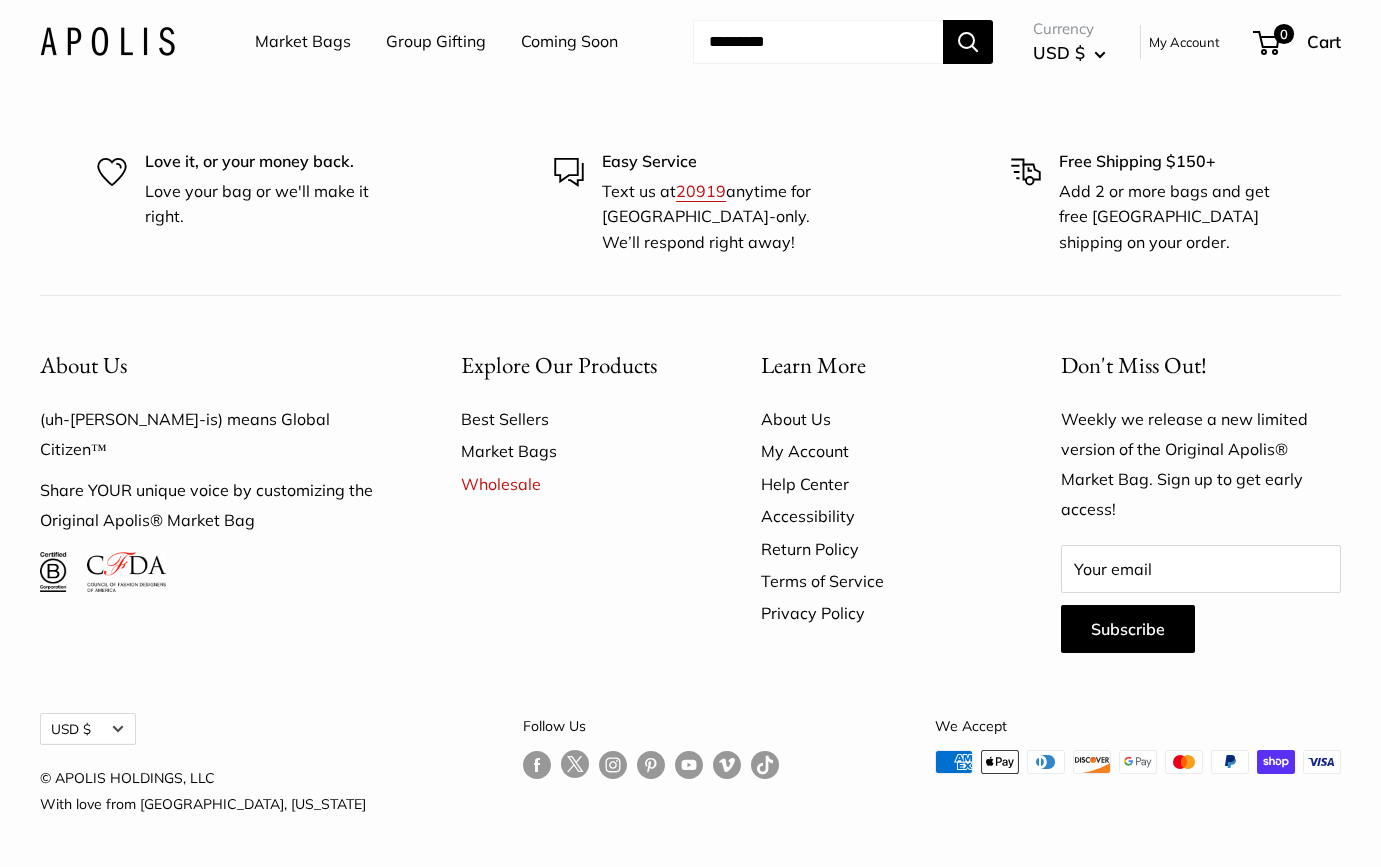 click on "Market Bags" at bounding box center (576, 451) 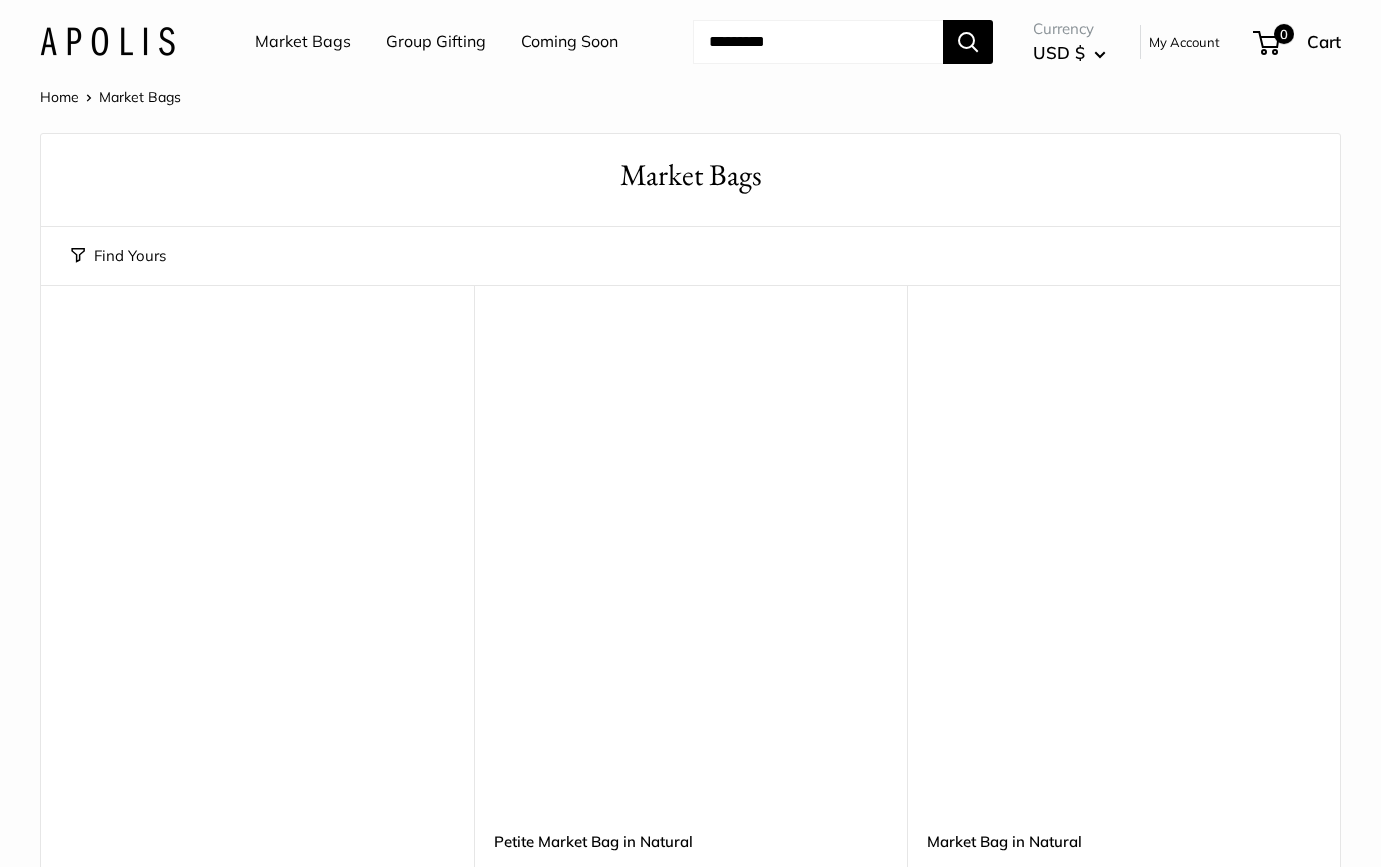 scroll, scrollTop: 0, scrollLeft: 0, axis: both 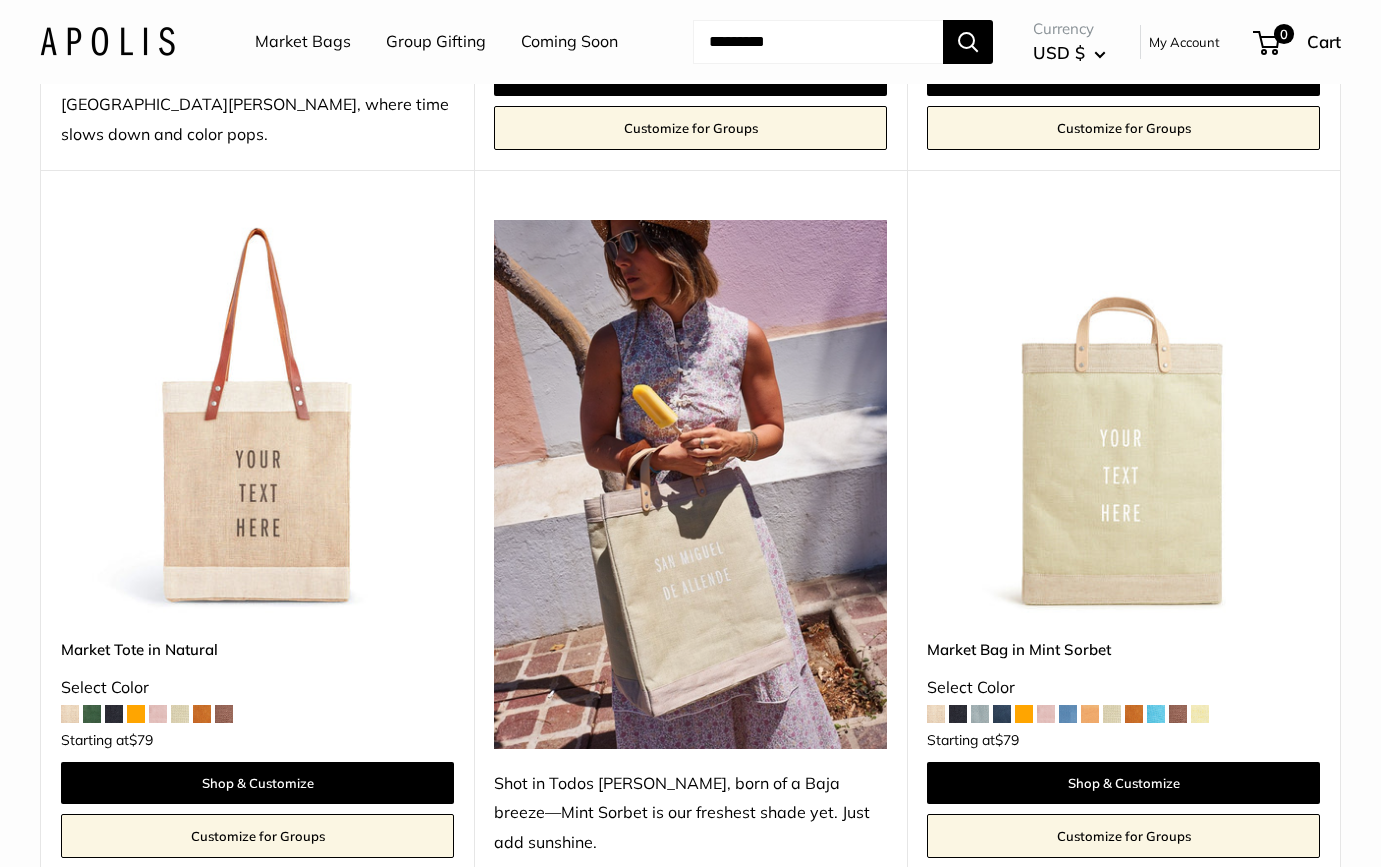 click at bounding box center (1156, 714) 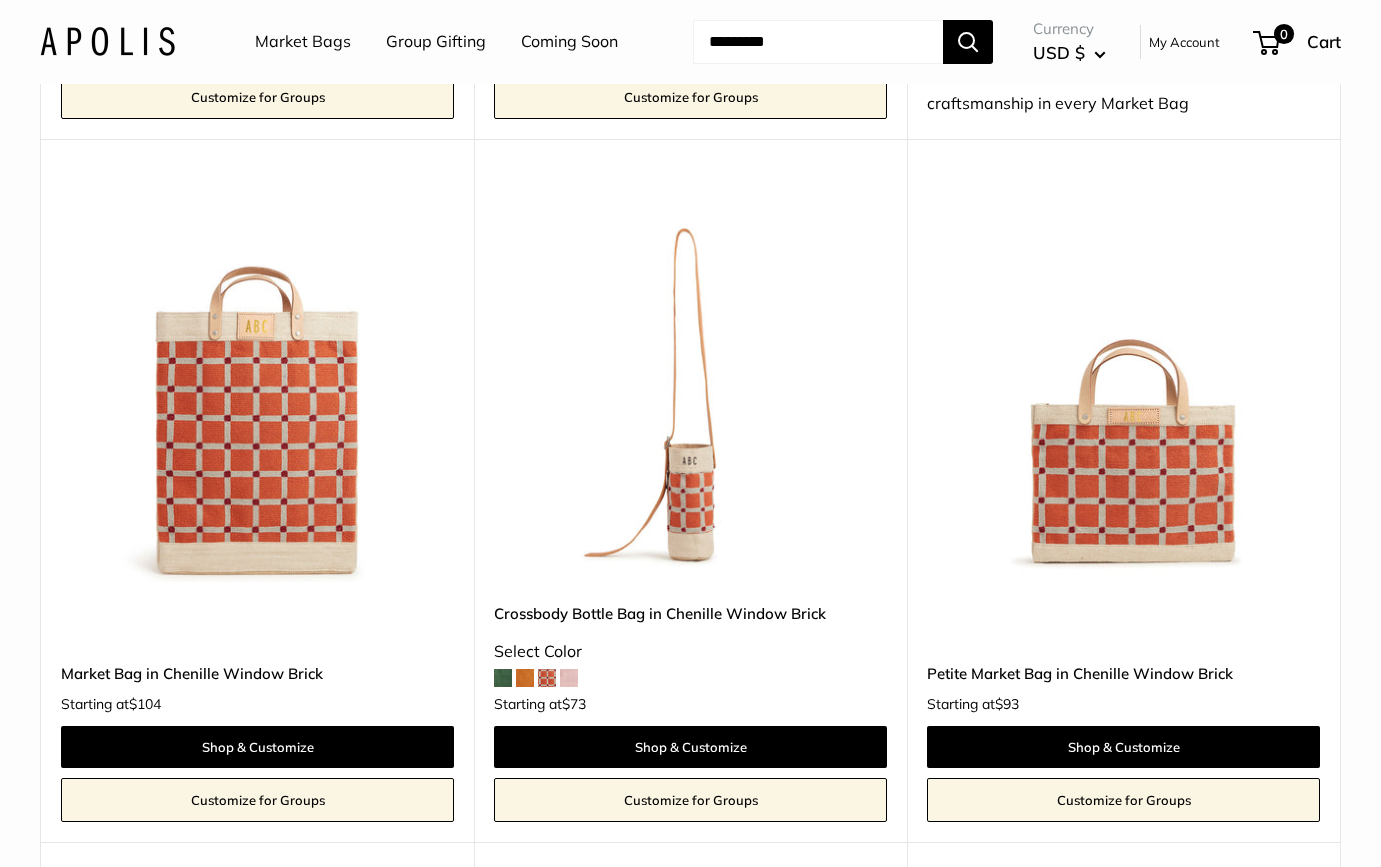 scroll, scrollTop: 3100, scrollLeft: 0, axis: vertical 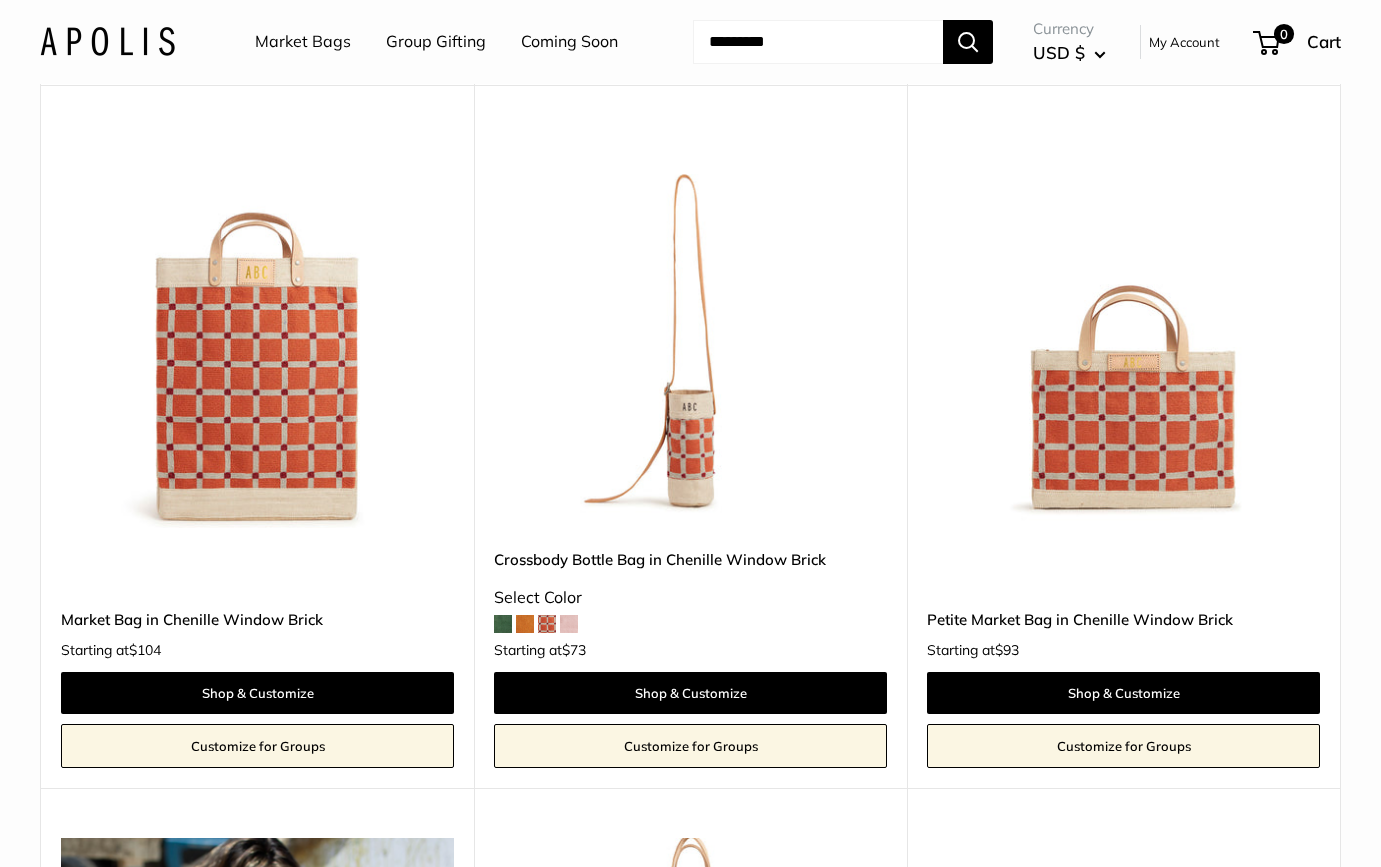click at bounding box center [569, 624] 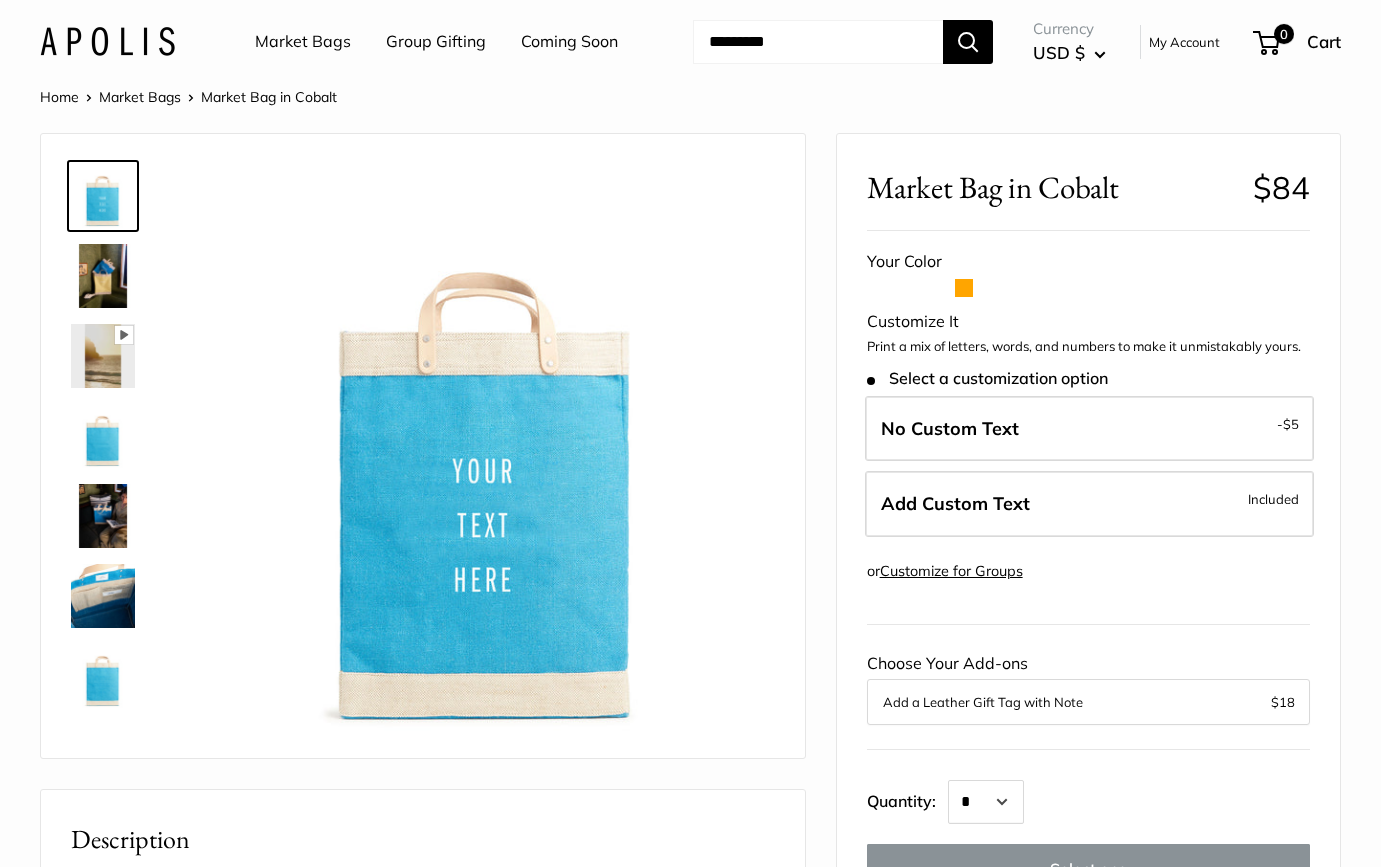 scroll, scrollTop: 0, scrollLeft: 0, axis: both 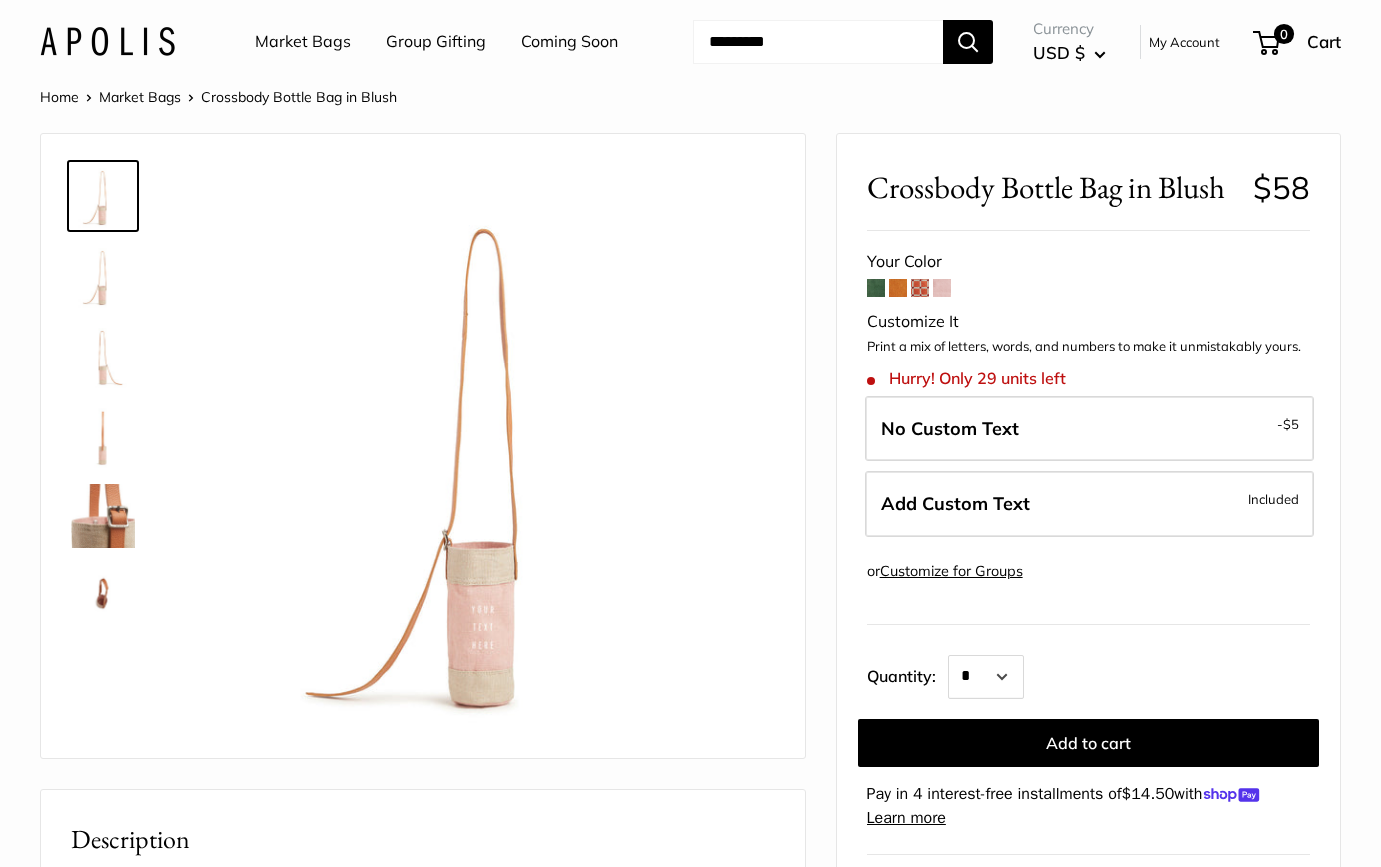 click at bounding box center (898, 288) 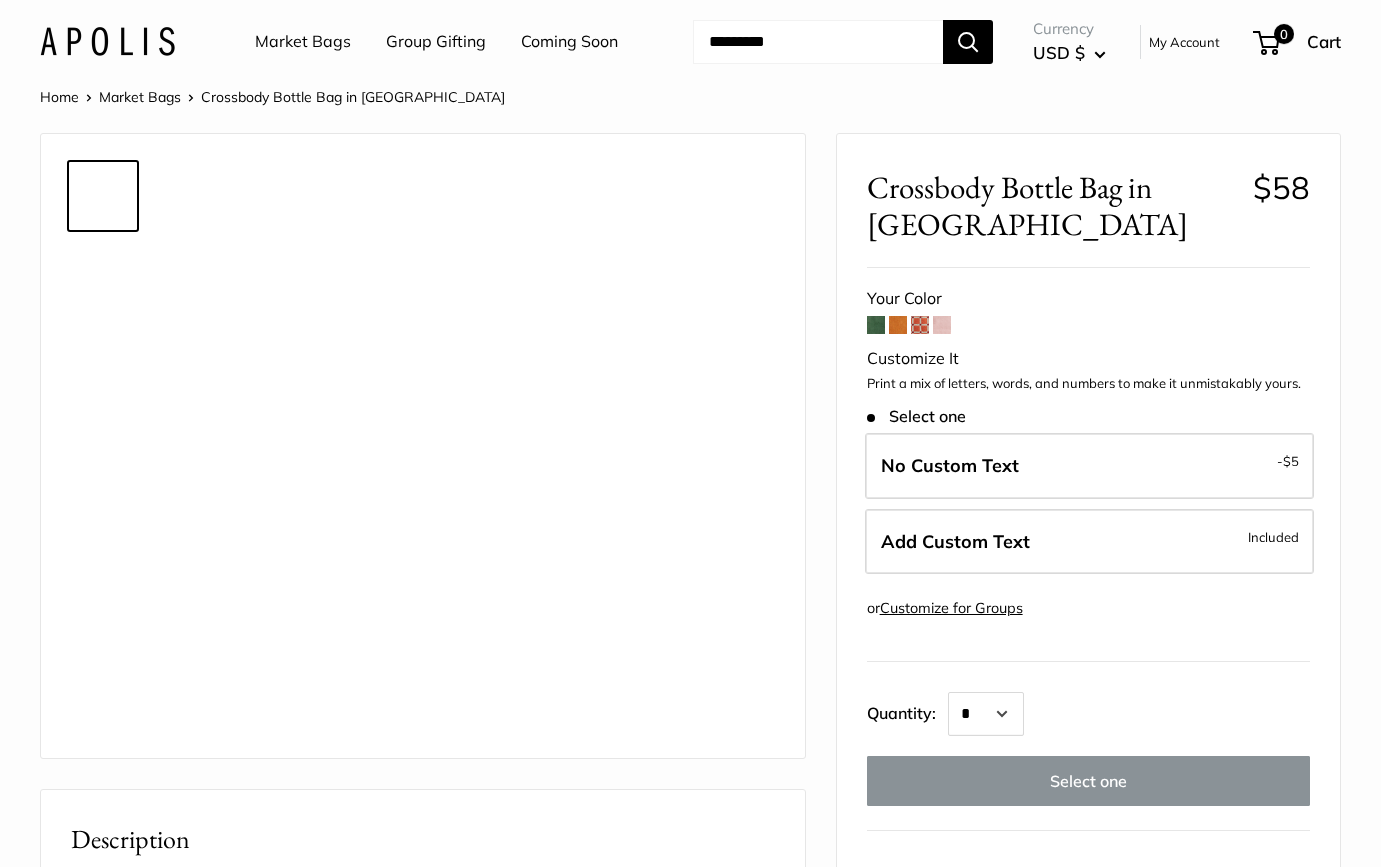scroll, scrollTop: 0, scrollLeft: 0, axis: both 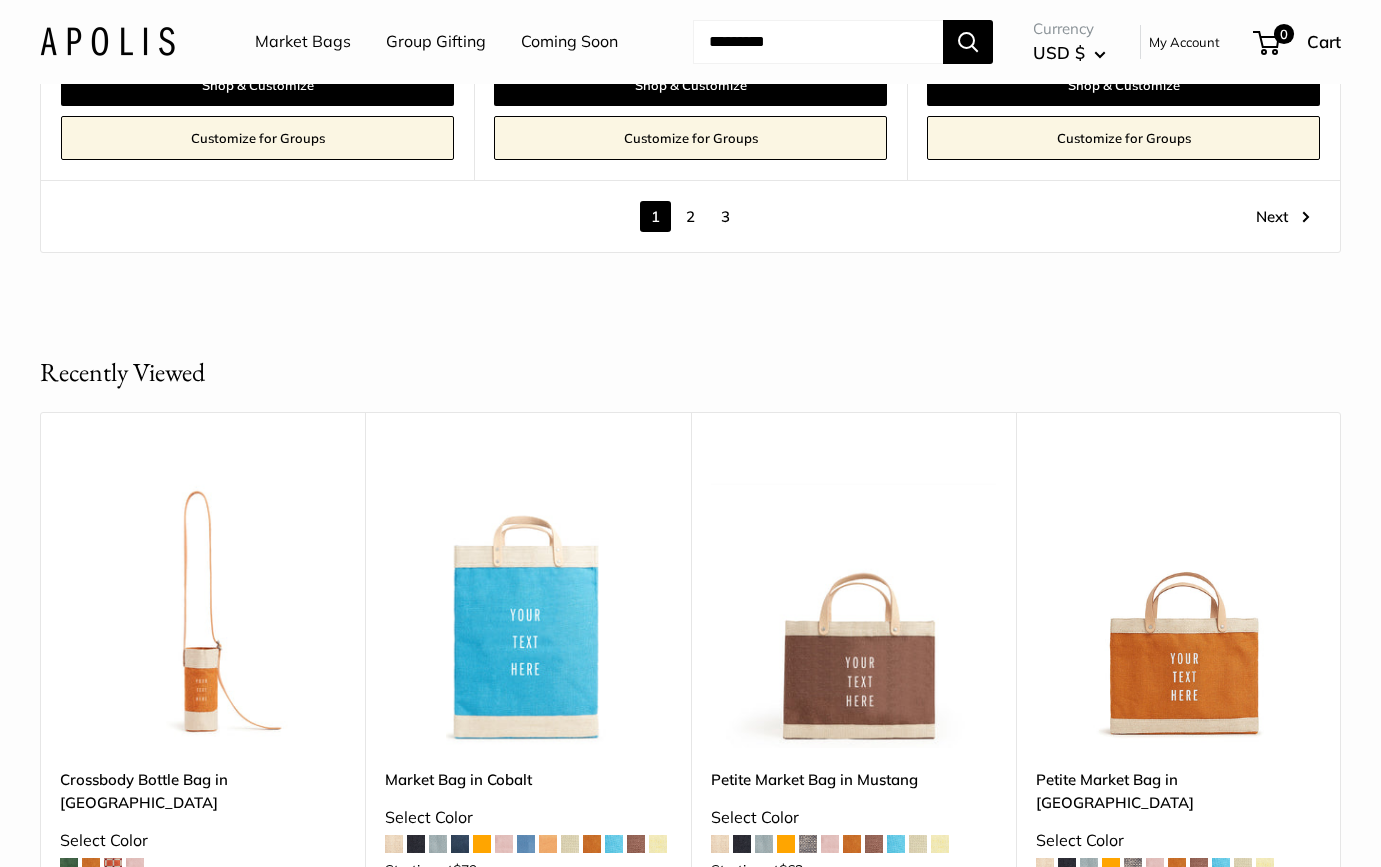 click on "2" at bounding box center [690, 216] 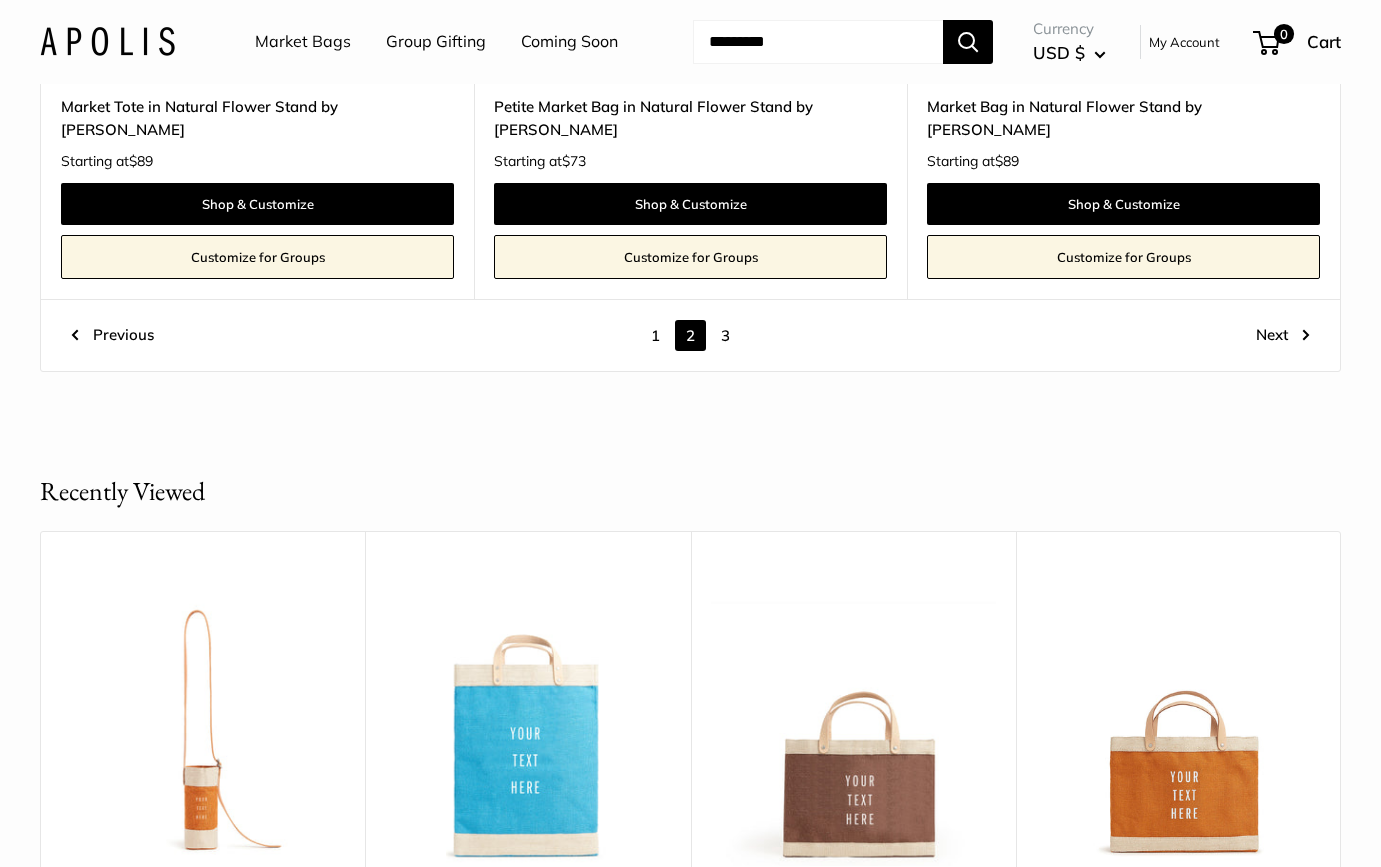 scroll, scrollTop: 10224, scrollLeft: 0, axis: vertical 